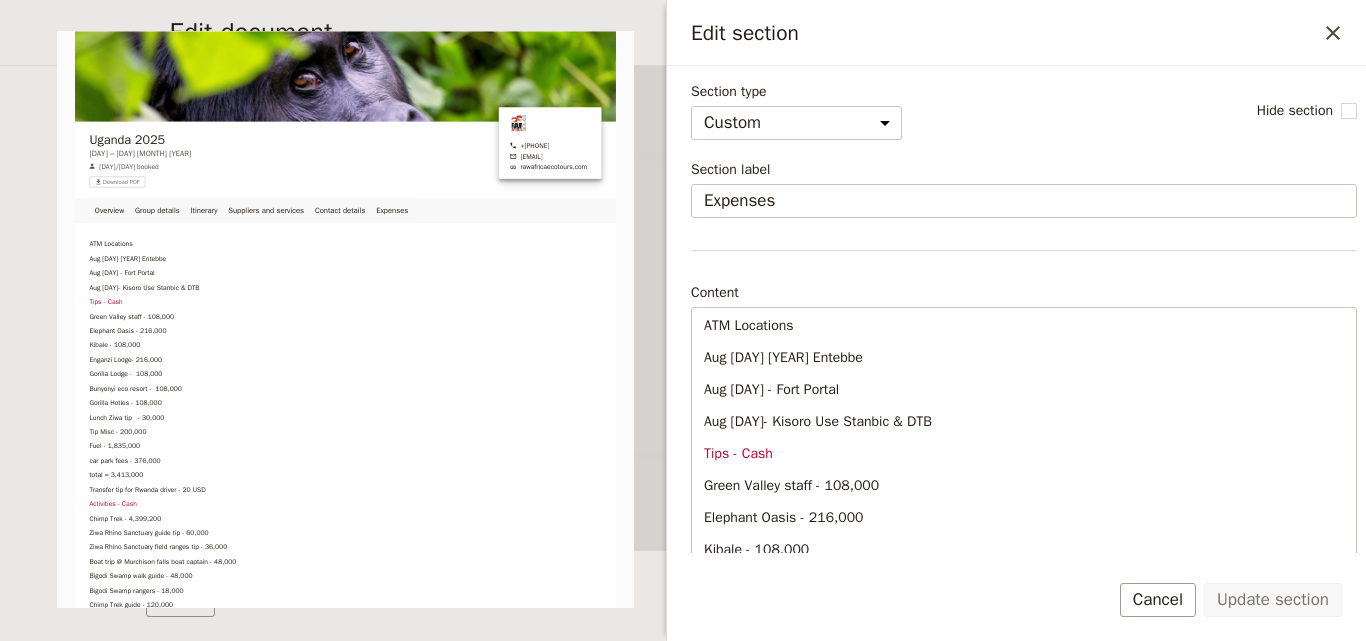 select on "CUSTOM" 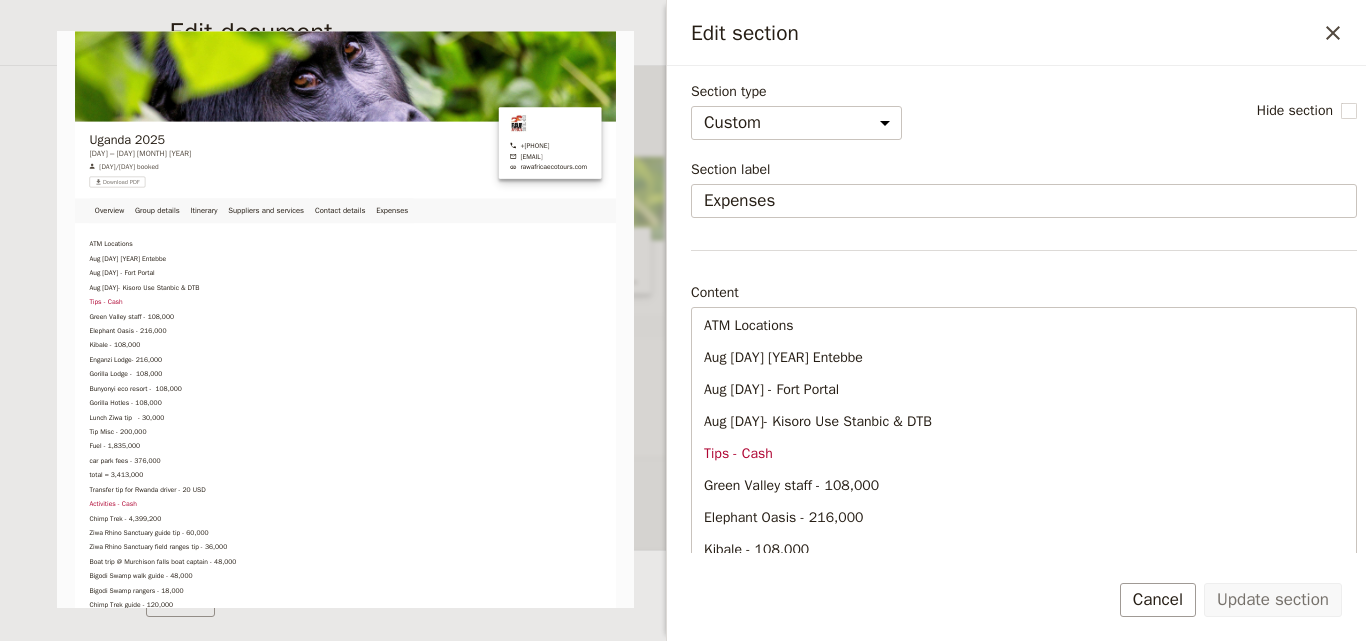 scroll, scrollTop: 0, scrollLeft: 0, axis: both 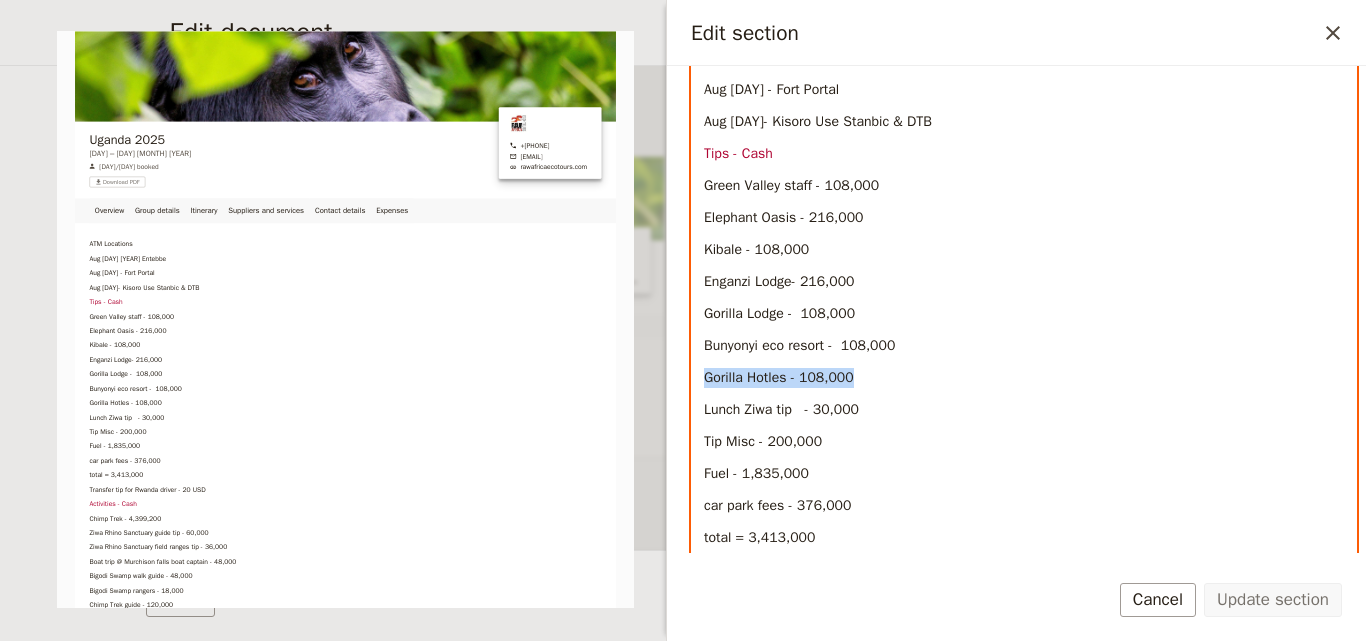 drag, startPoint x: 699, startPoint y: 378, endPoint x: 855, endPoint y: 385, distance: 156.15697 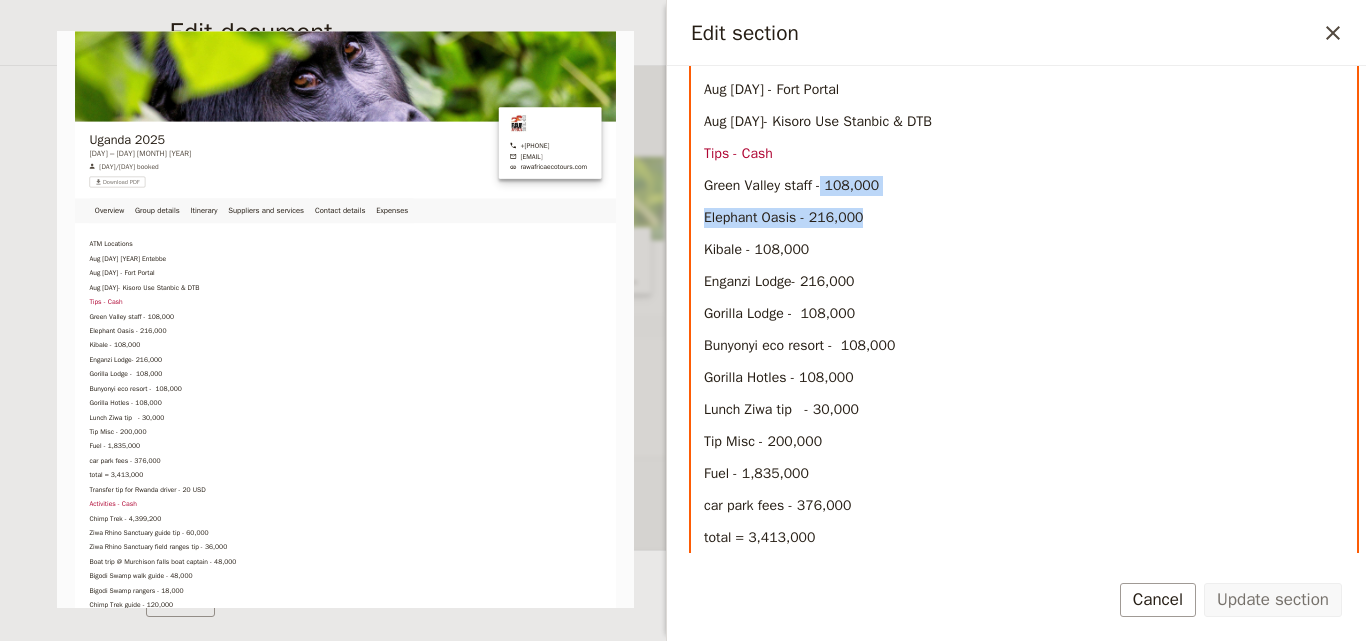 drag, startPoint x: 819, startPoint y: 187, endPoint x: 857, endPoint y: 213, distance: 46.043457 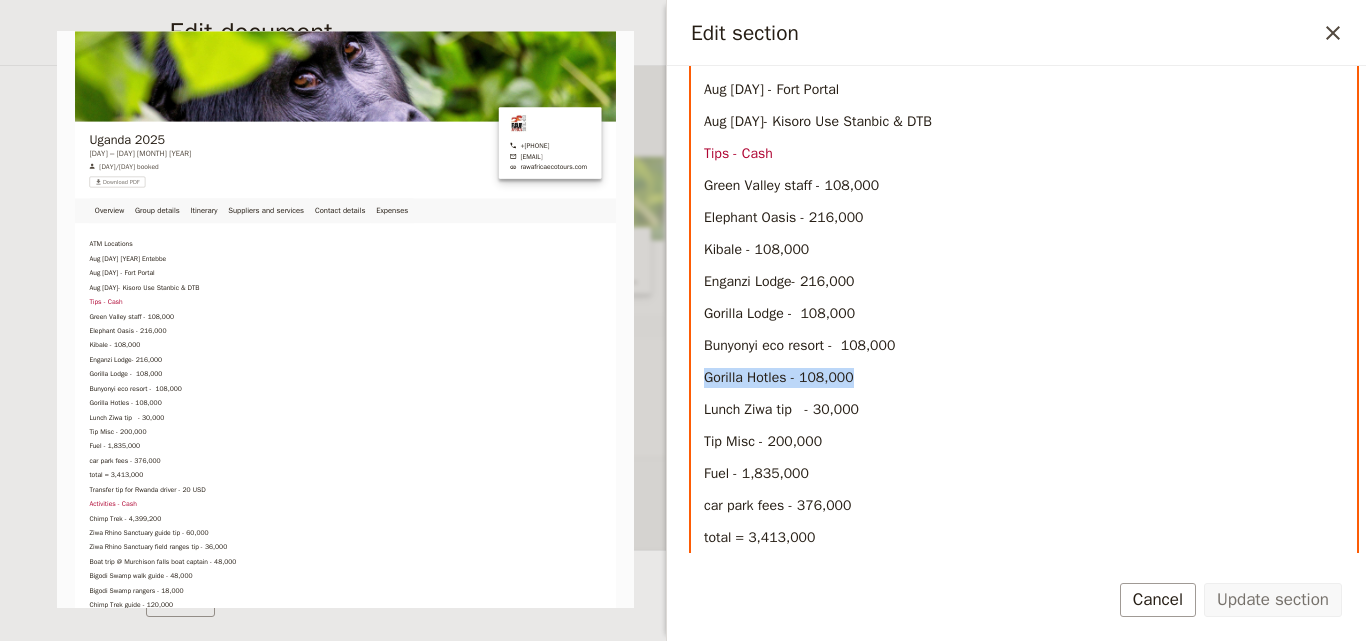 drag, startPoint x: 699, startPoint y: 376, endPoint x: 861, endPoint y: 385, distance: 162.2498 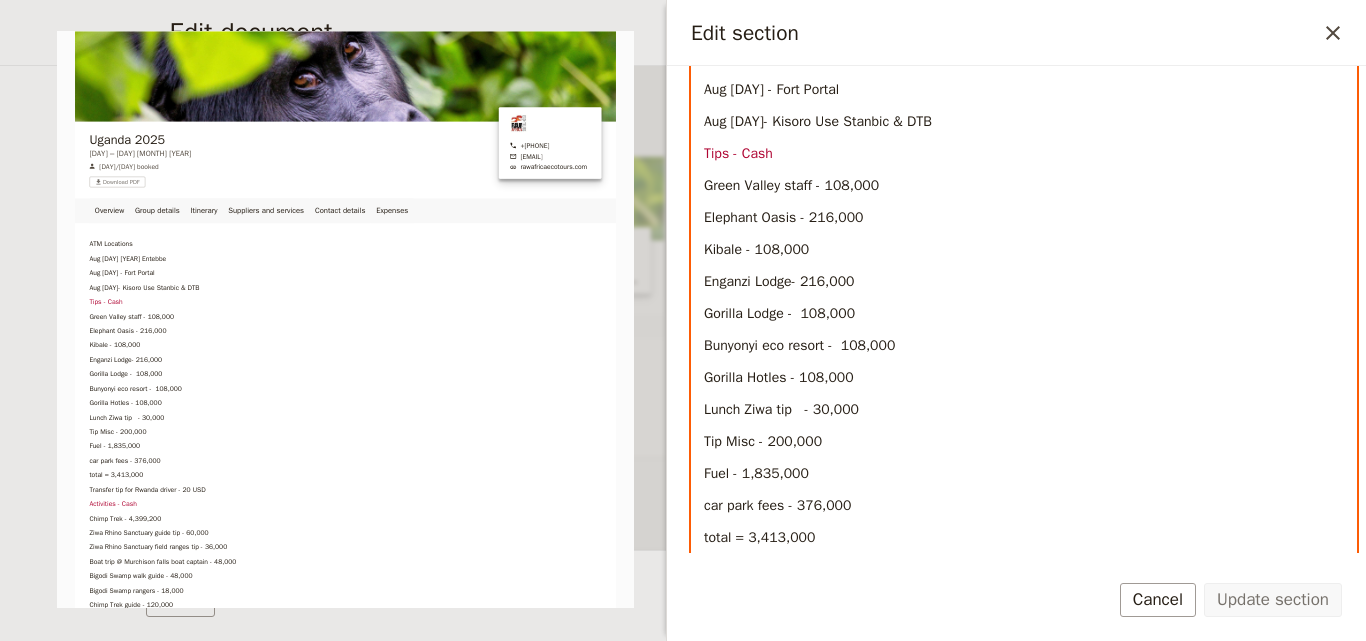 click on "Green Valley staff - 108,000" at bounding box center [1024, 186] 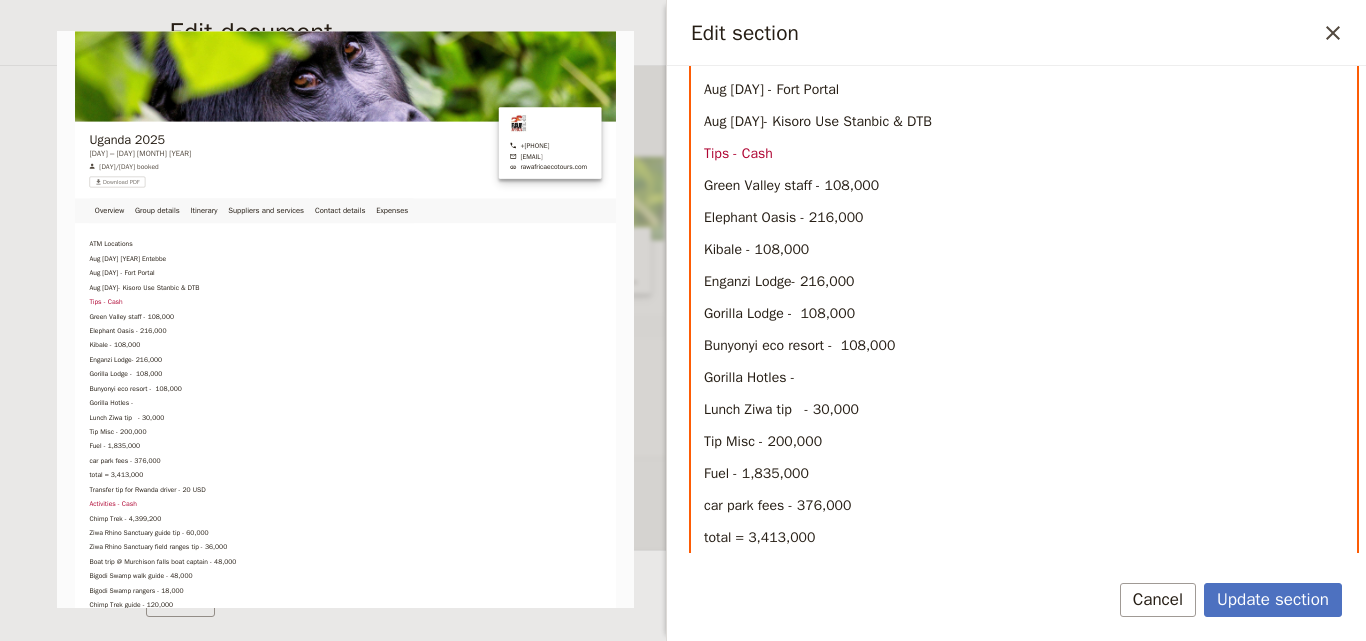 type 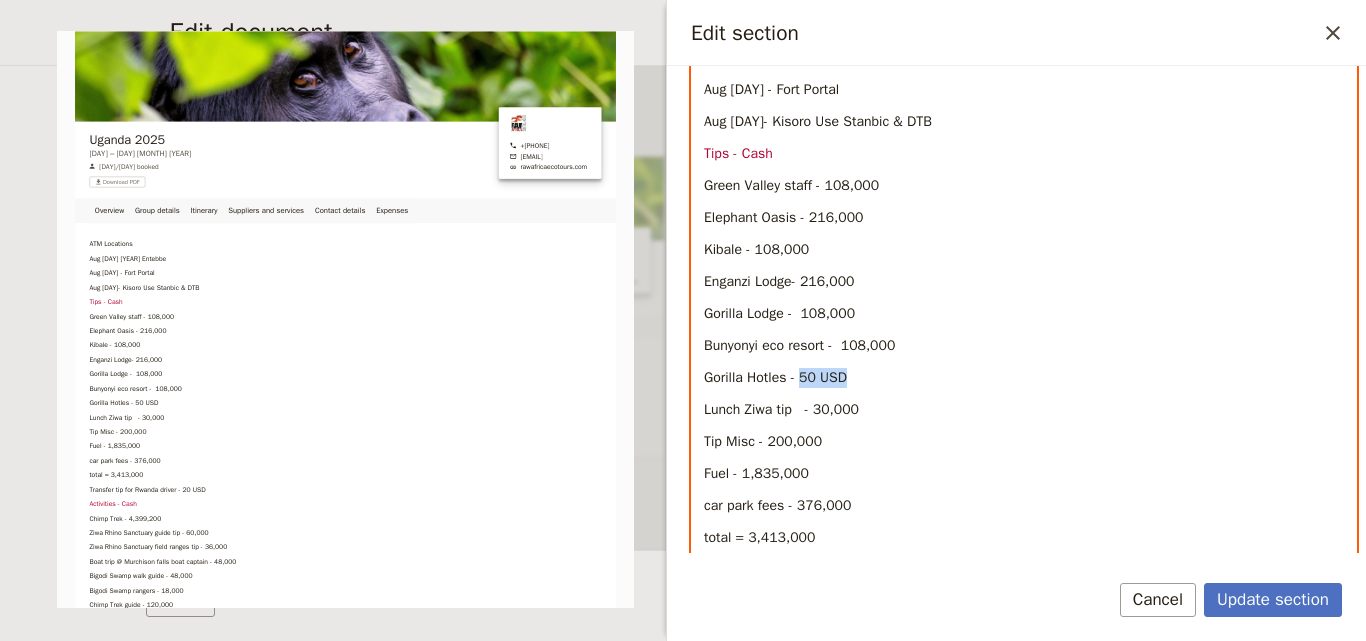 drag, startPoint x: 854, startPoint y: 377, endPoint x: 802, endPoint y: 371, distance: 52.34501 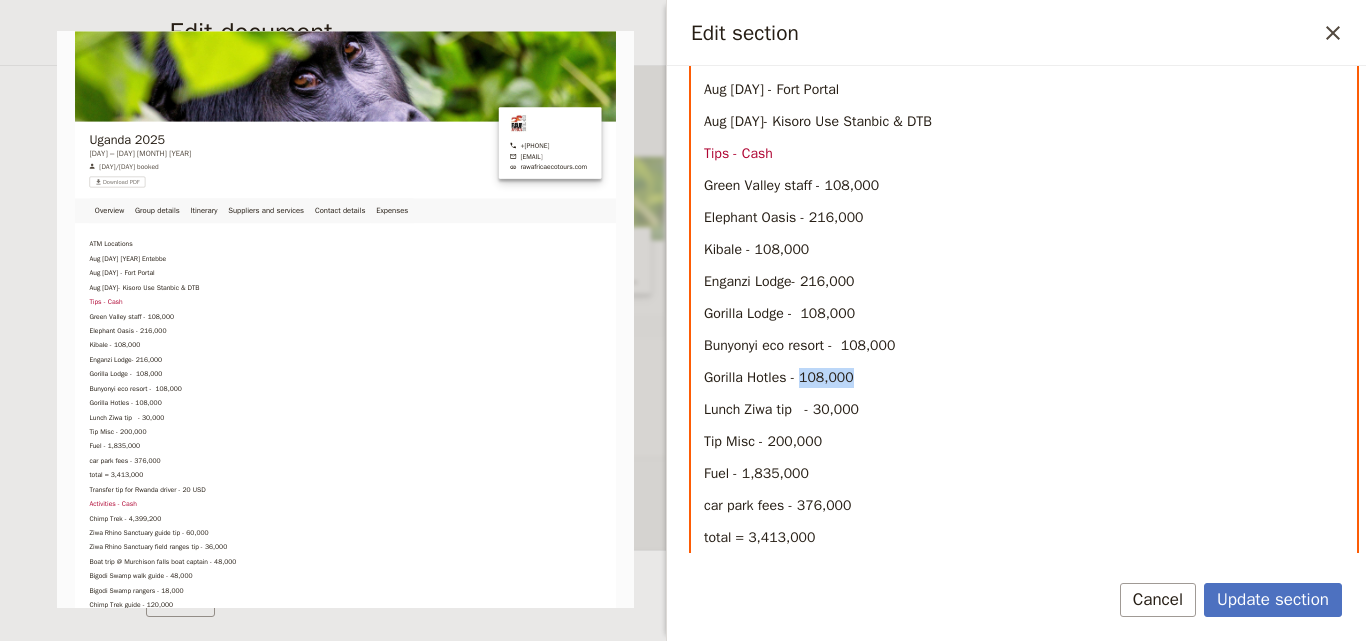drag, startPoint x: 865, startPoint y: 380, endPoint x: 799, endPoint y: 378, distance: 66.0303 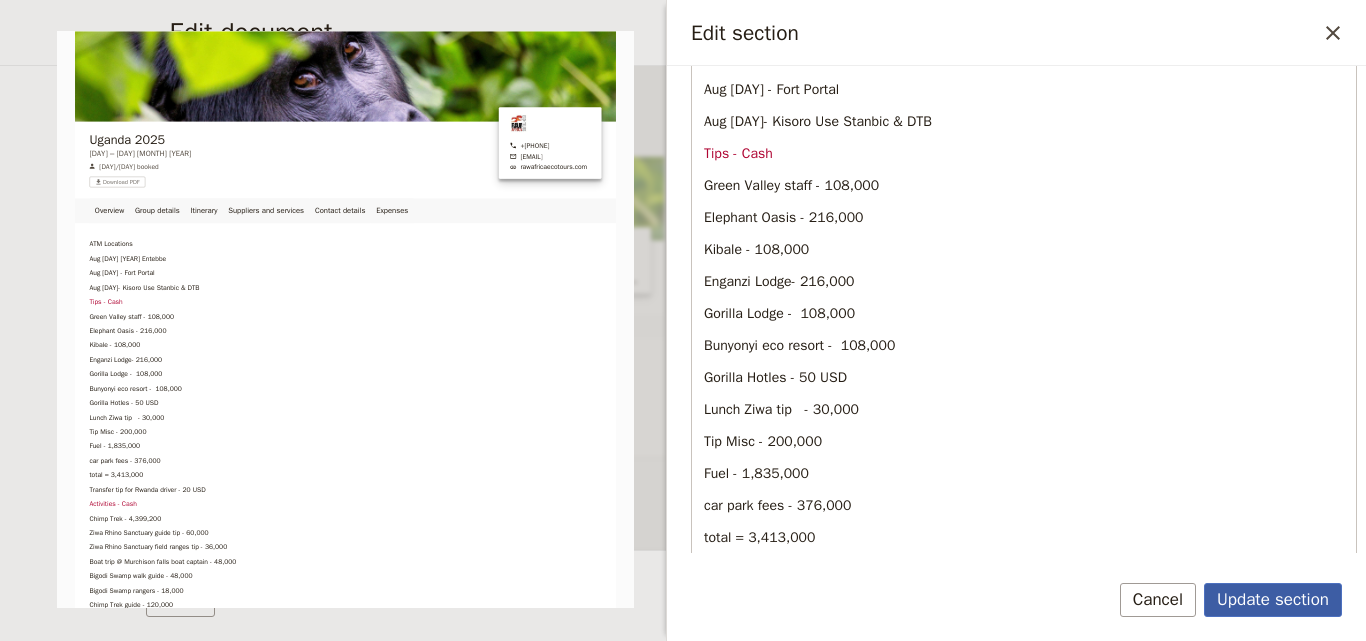 click on "Update section" at bounding box center (1273, 600) 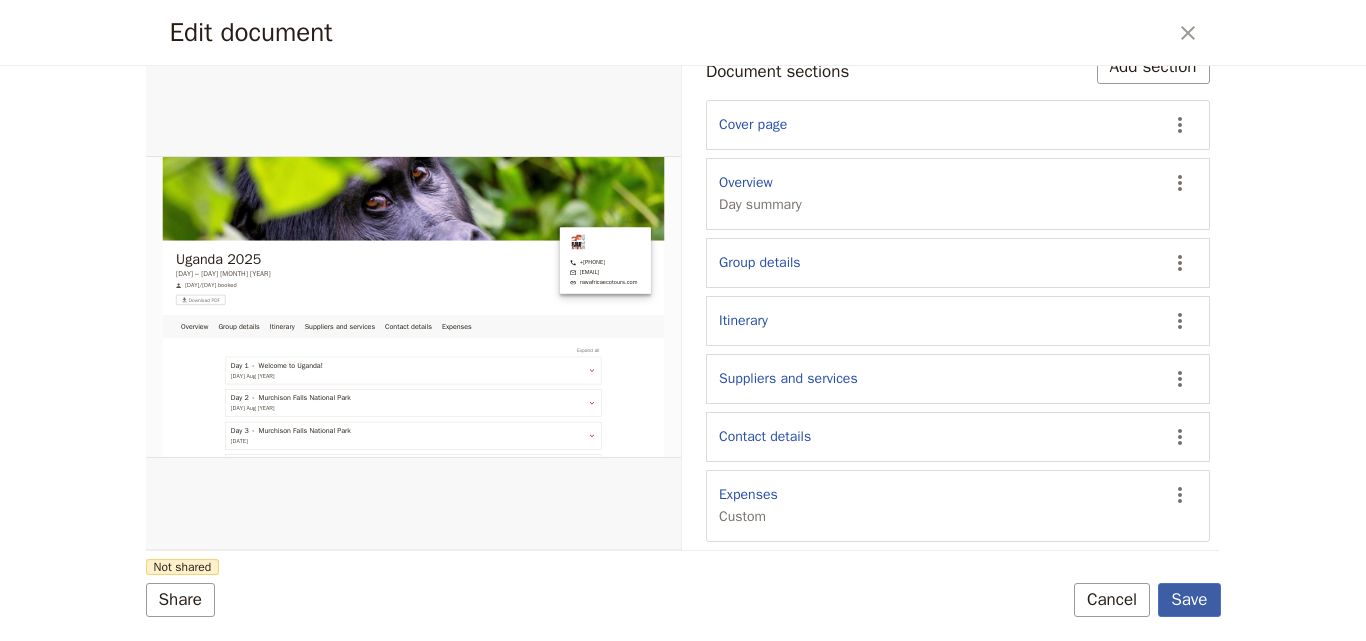click on "Save" at bounding box center (1189, 600) 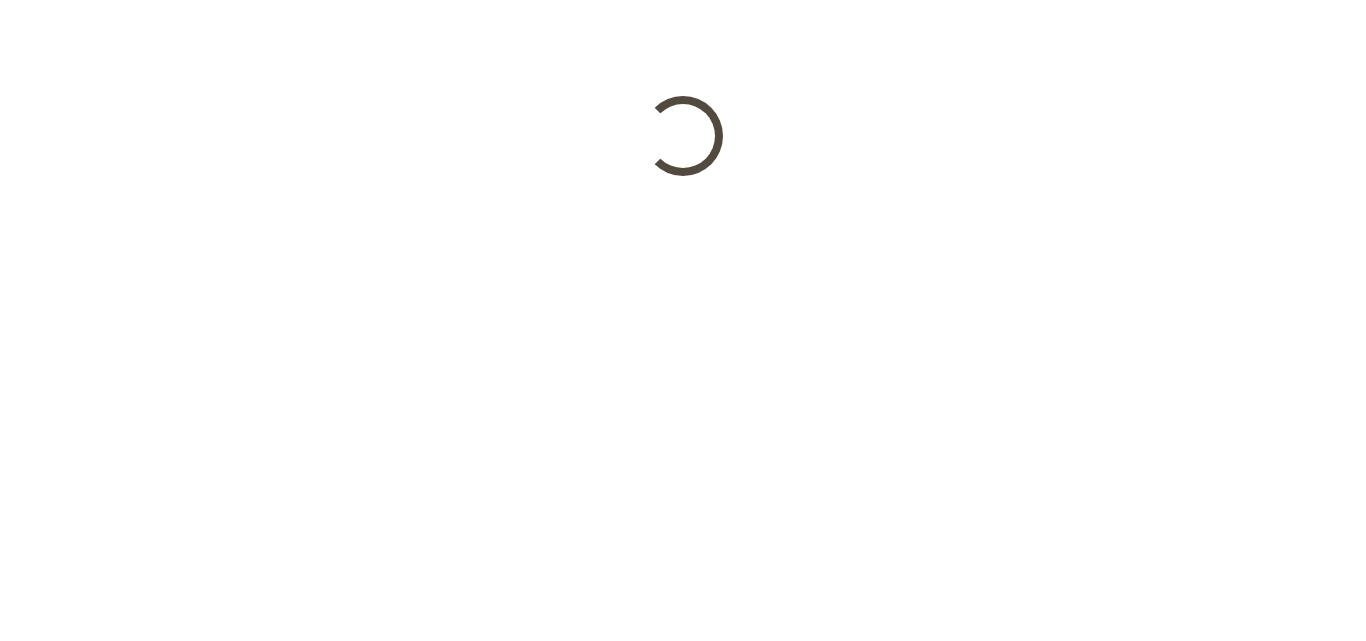 scroll, scrollTop: 0, scrollLeft: 0, axis: both 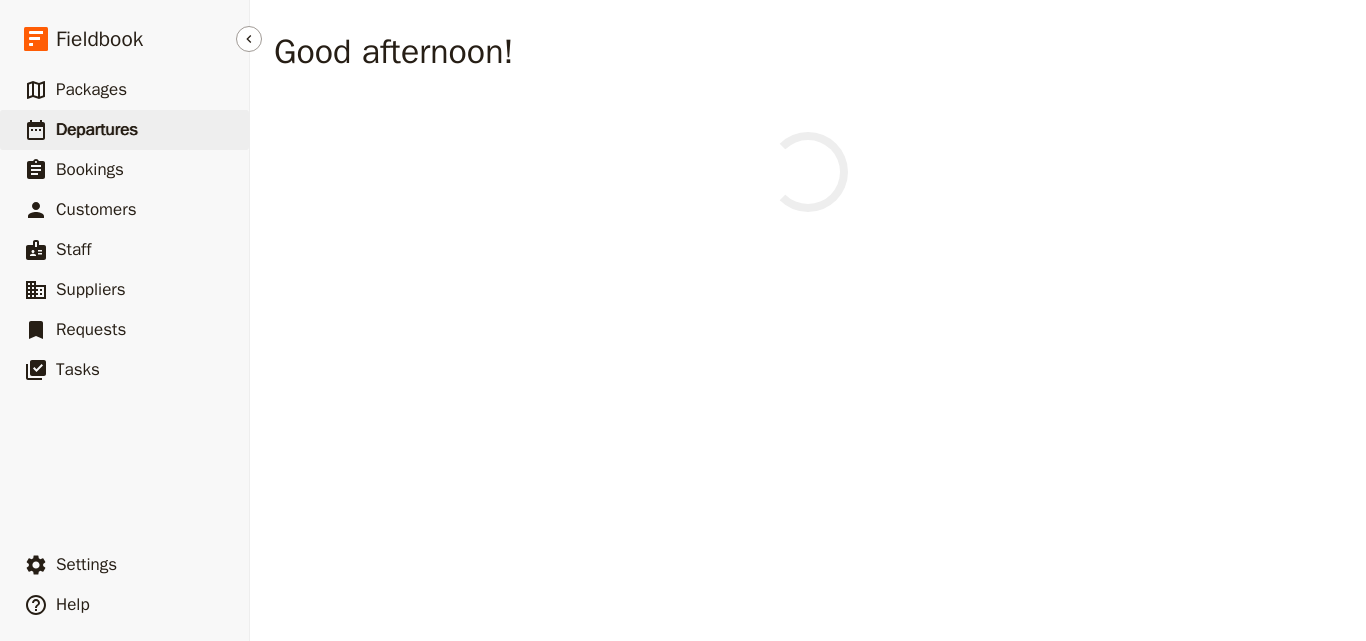 click on "Departures" at bounding box center (97, 130) 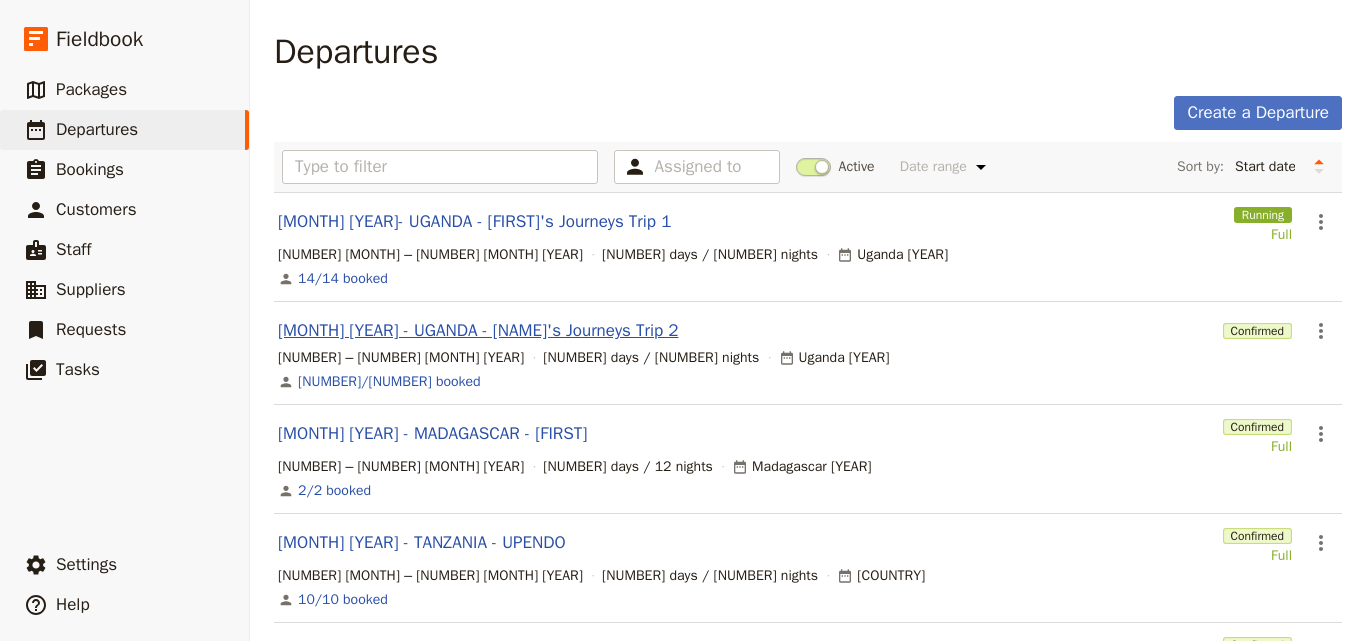 click on "[MONTH] [YEAR] - UGANDA - [NAME]'s Journeys Trip 2" at bounding box center (478, 331) 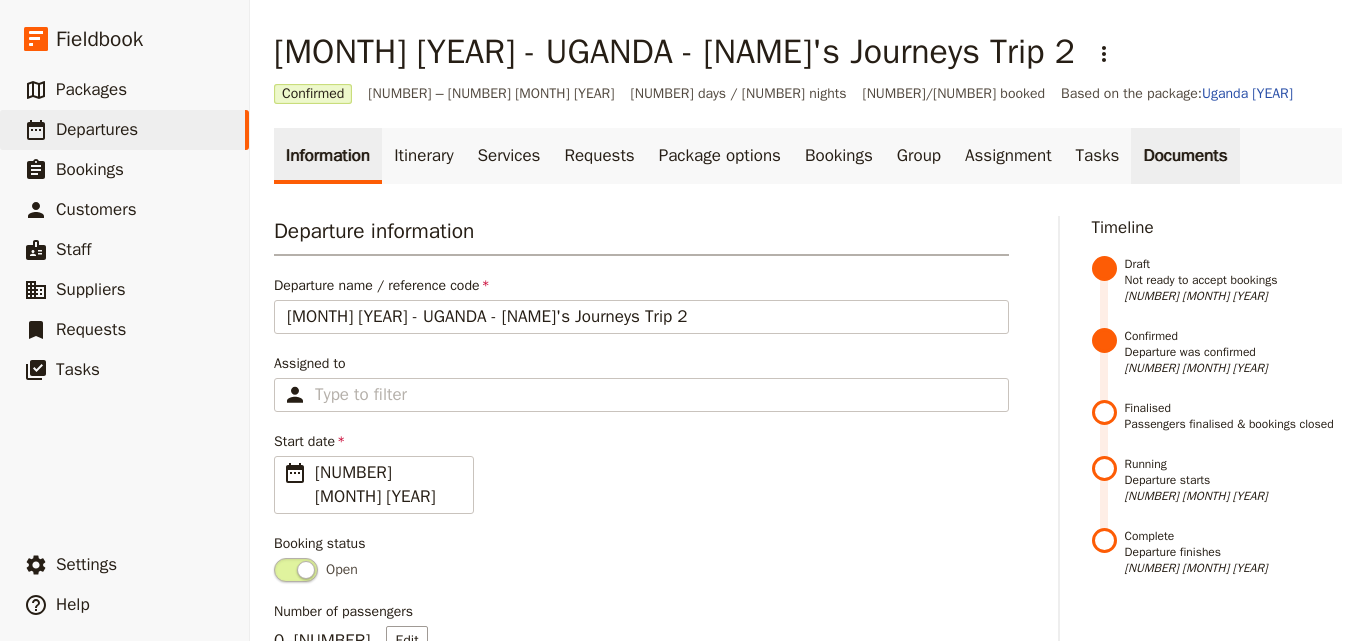 click on "Documents" at bounding box center (1185, 156) 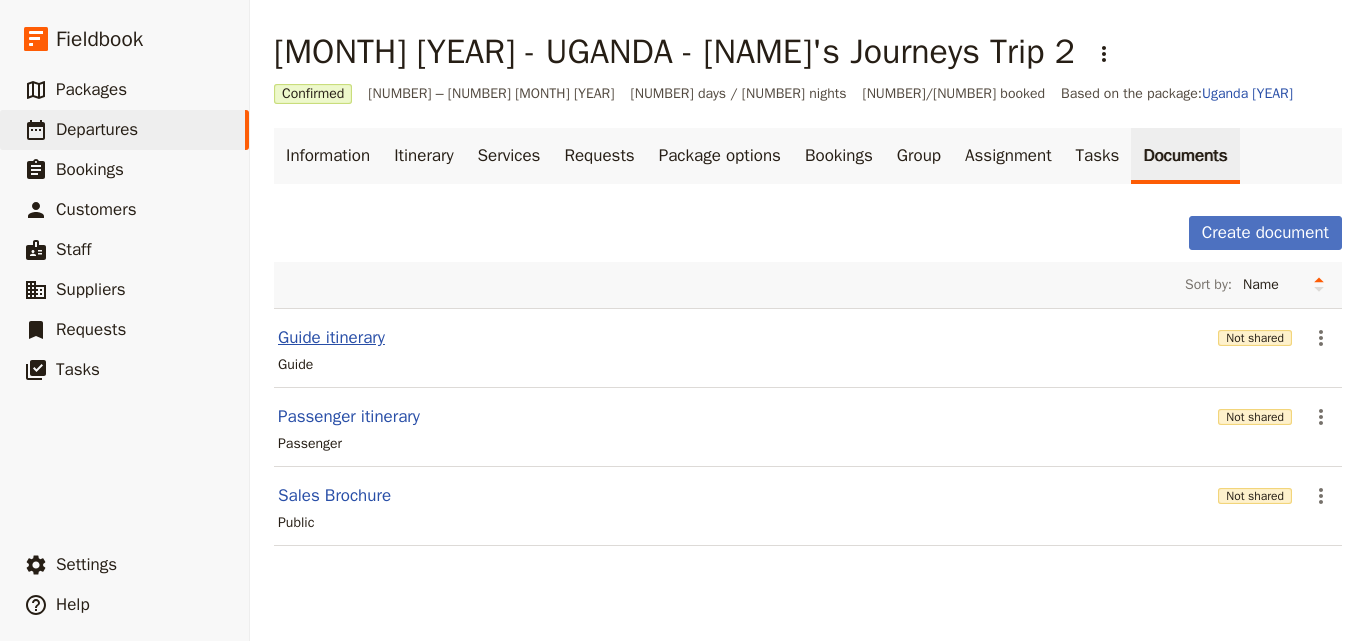 click on "Guide itinerary" at bounding box center [331, 338] 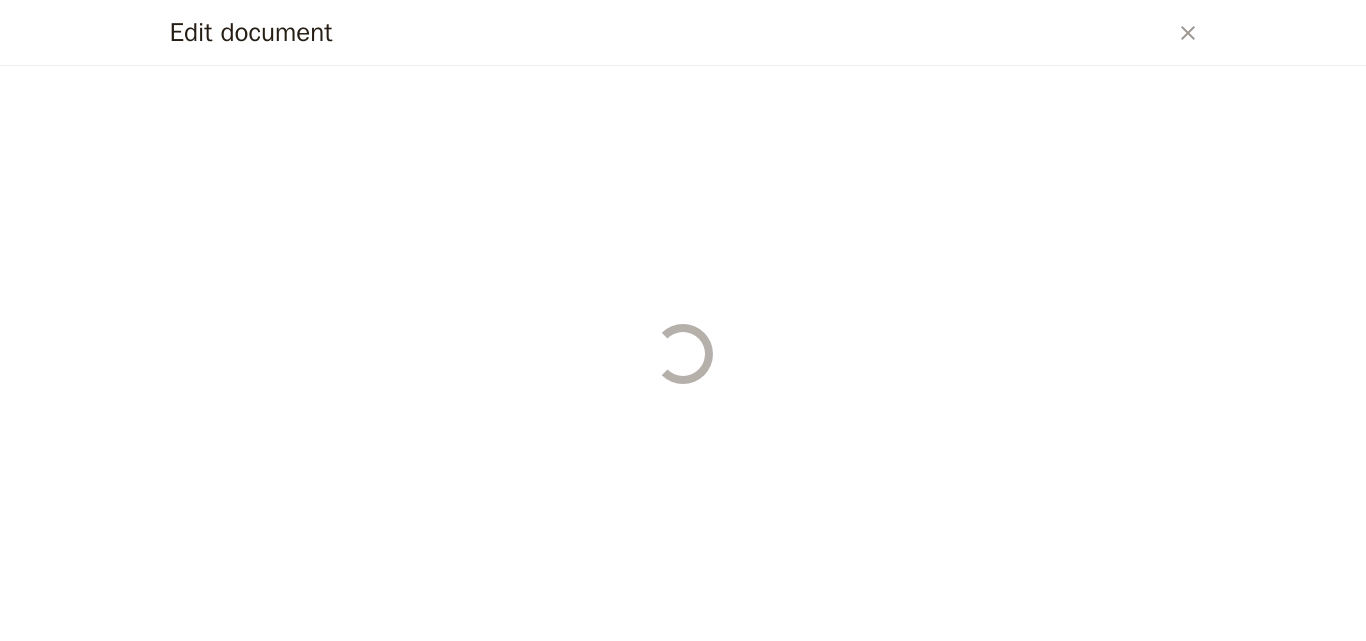 select on "STAFF" 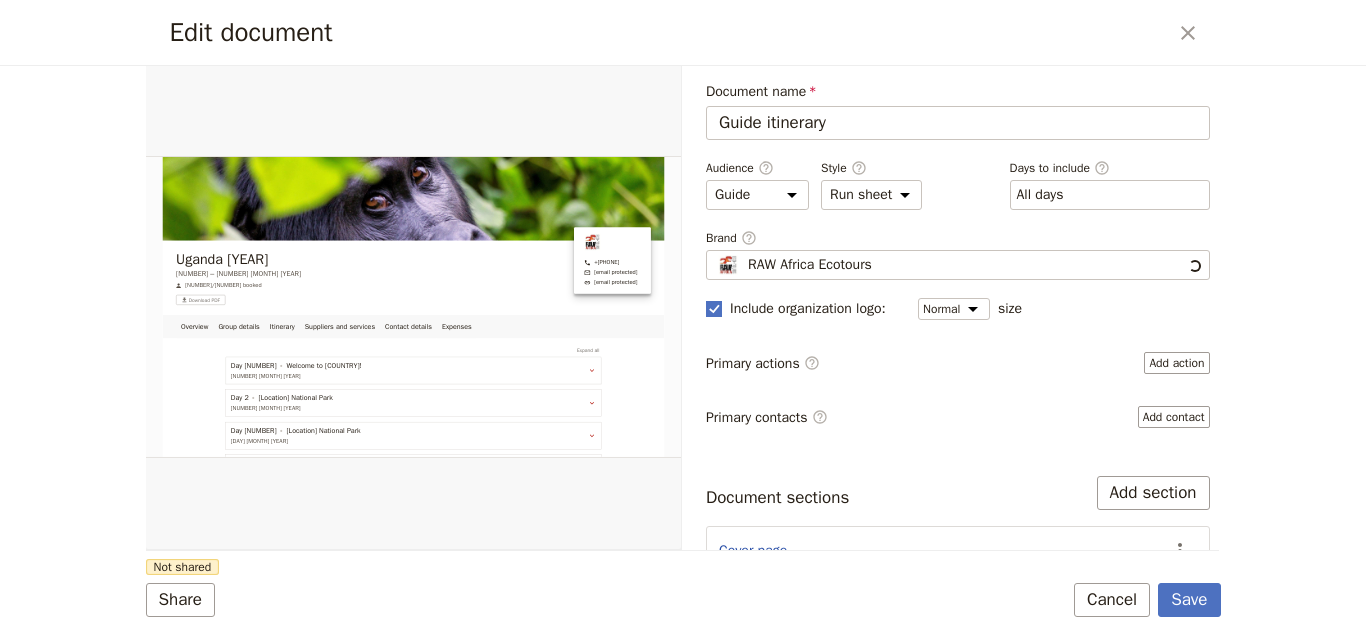 scroll, scrollTop: 0, scrollLeft: 0, axis: both 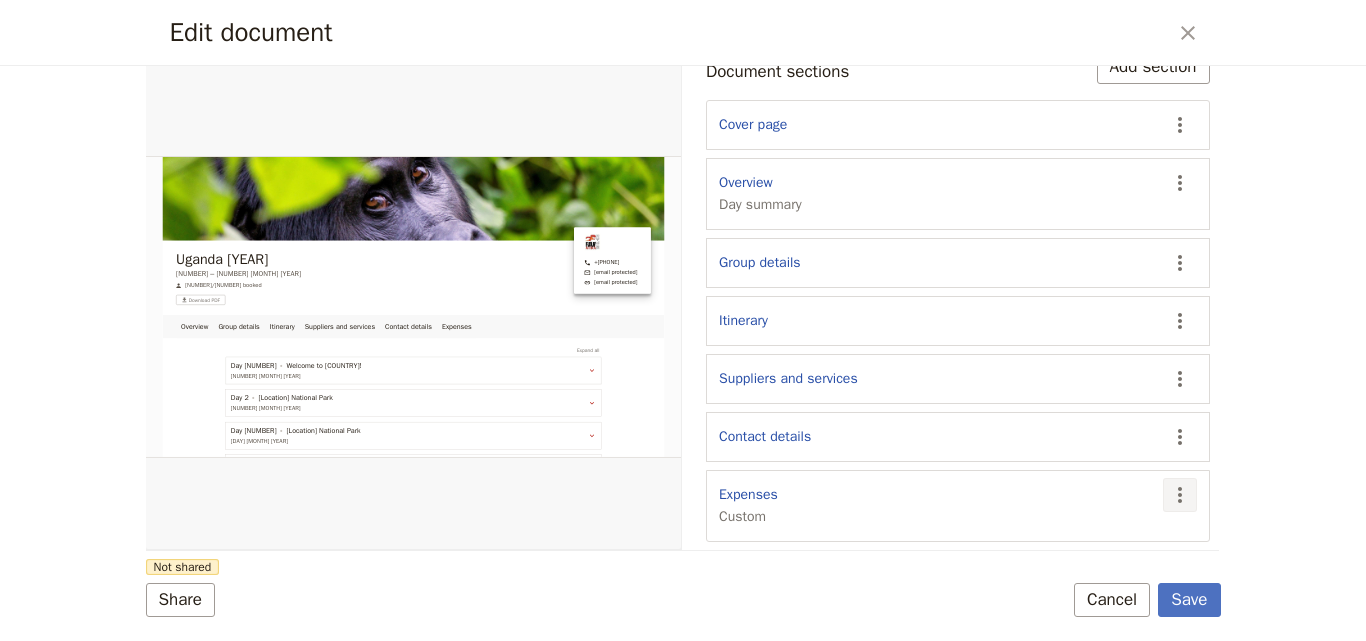 click 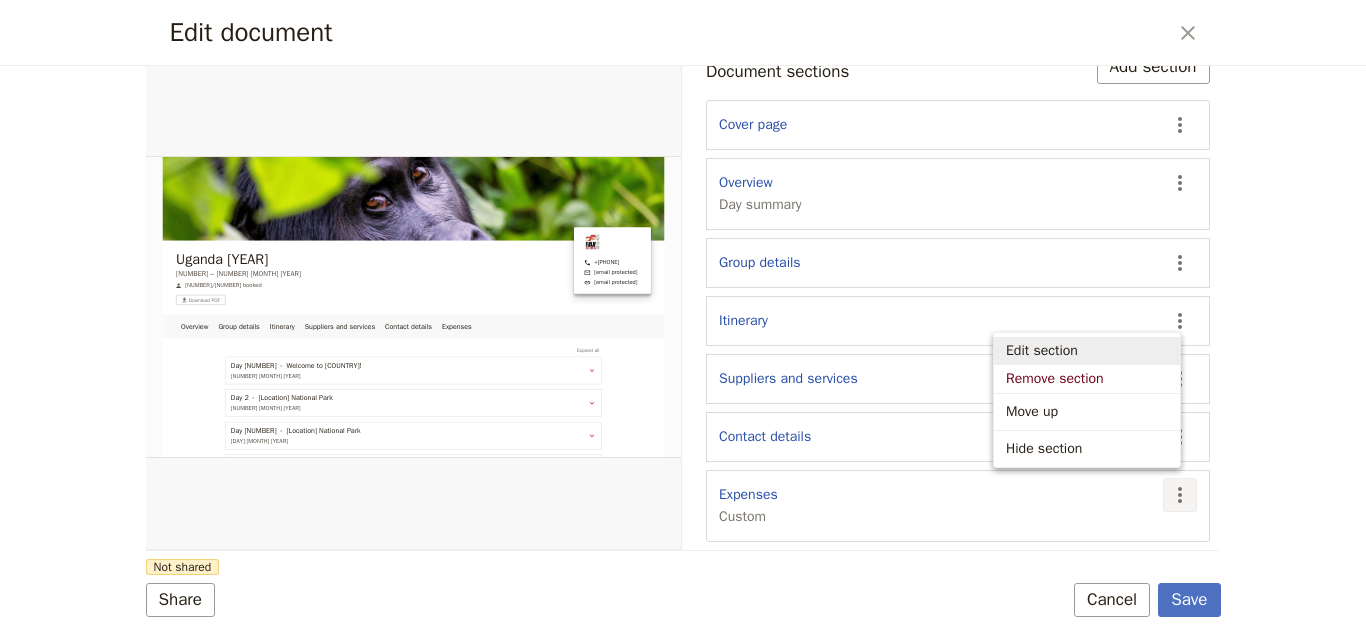 click on "Edit section" at bounding box center [1087, 351] 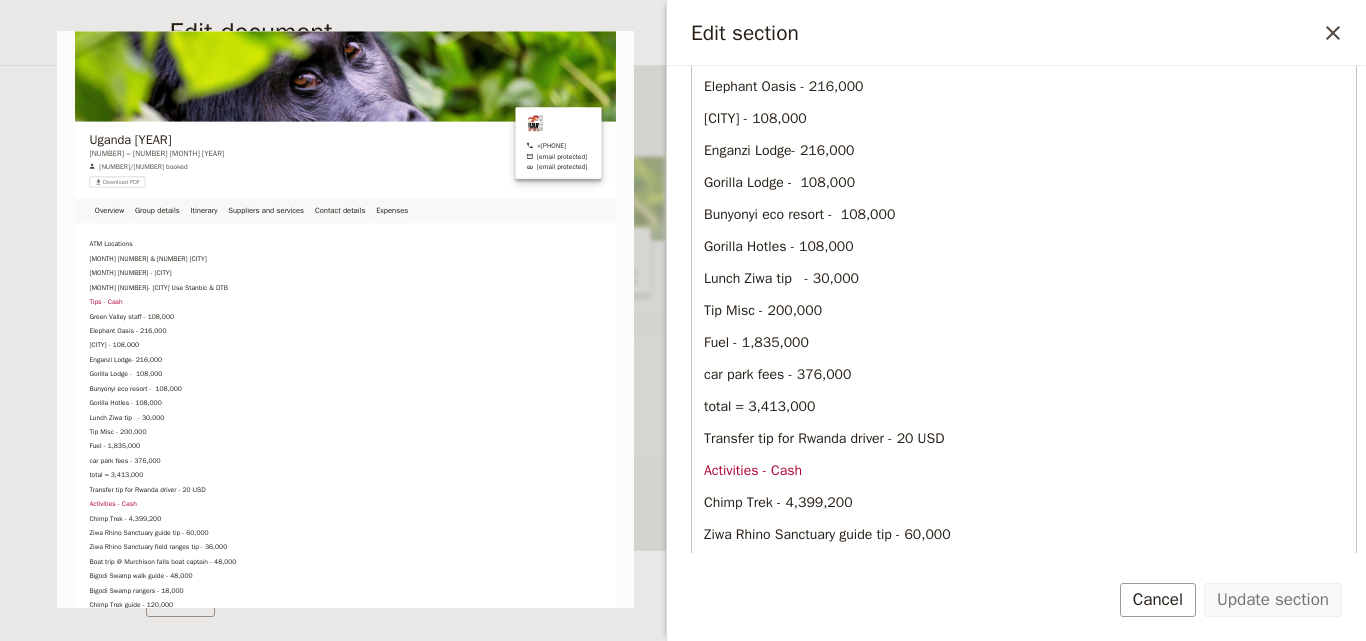 scroll, scrollTop: 400, scrollLeft: 0, axis: vertical 